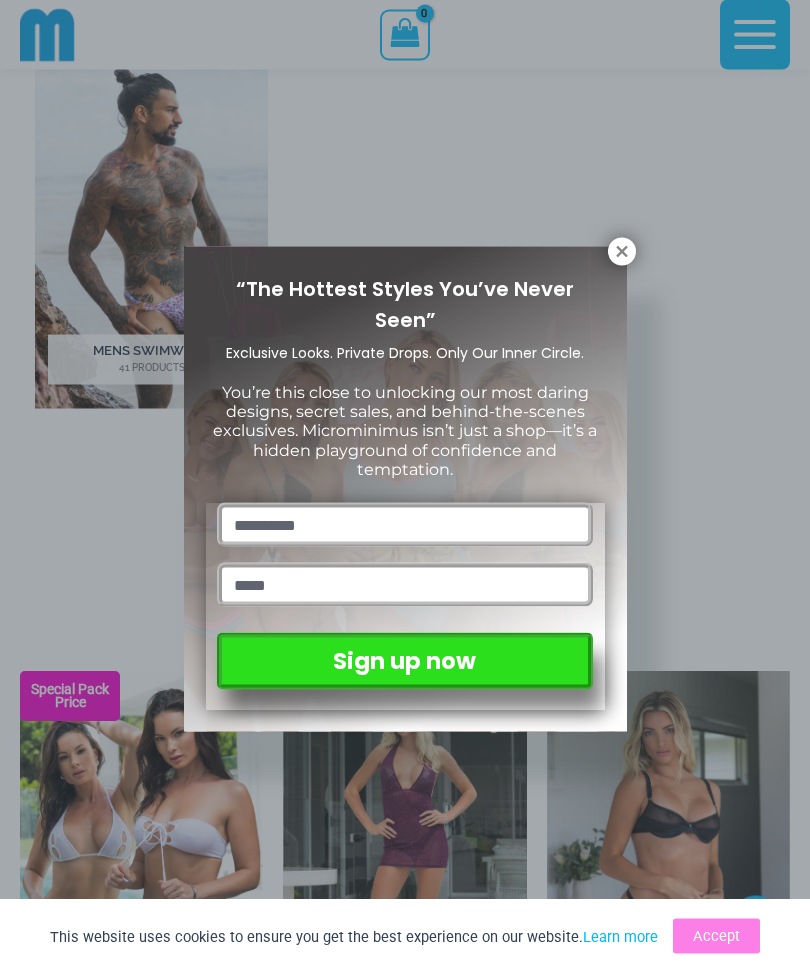 scroll, scrollTop: 1116, scrollLeft: 0, axis: vertical 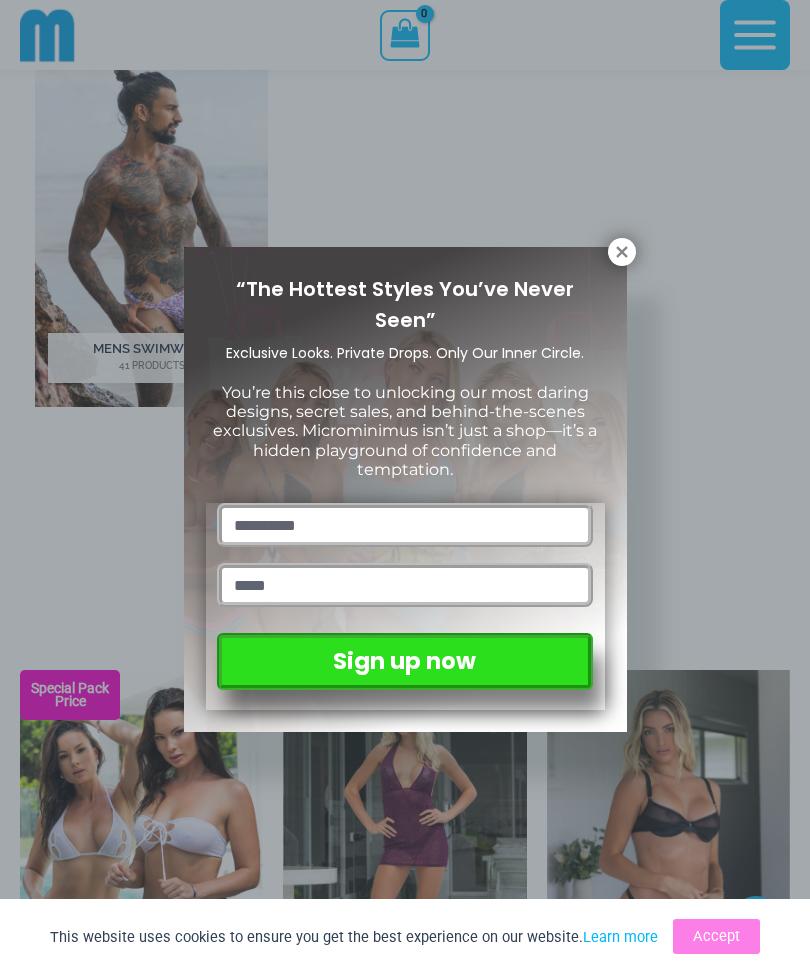 click 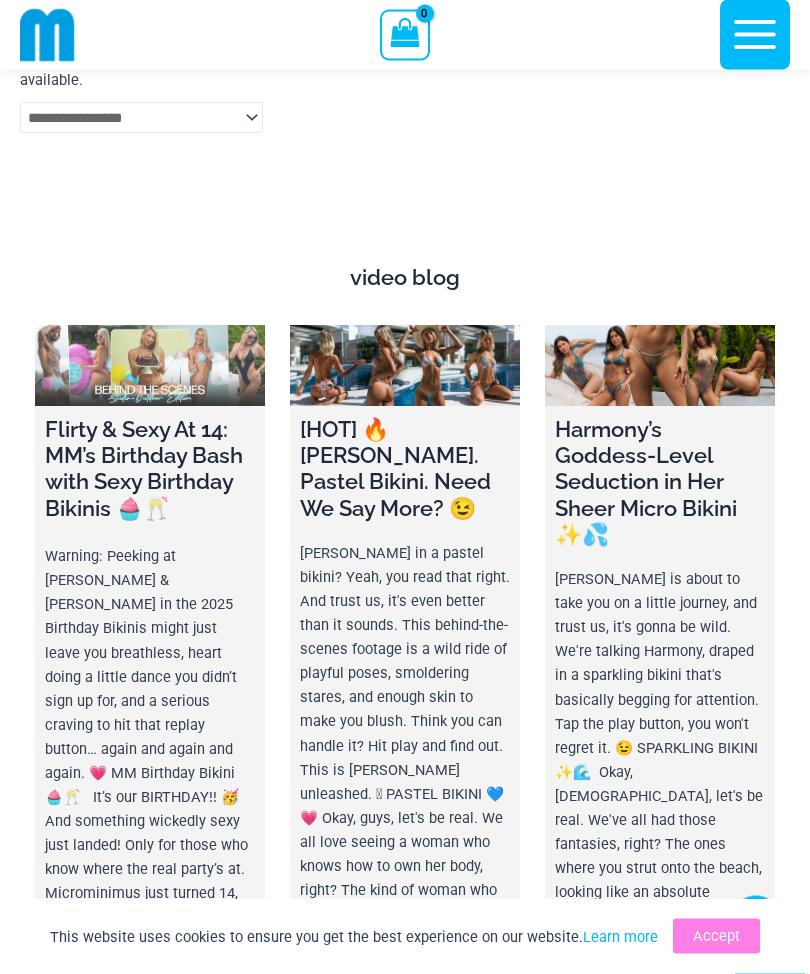 scroll, scrollTop: 7643, scrollLeft: 0, axis: vertical 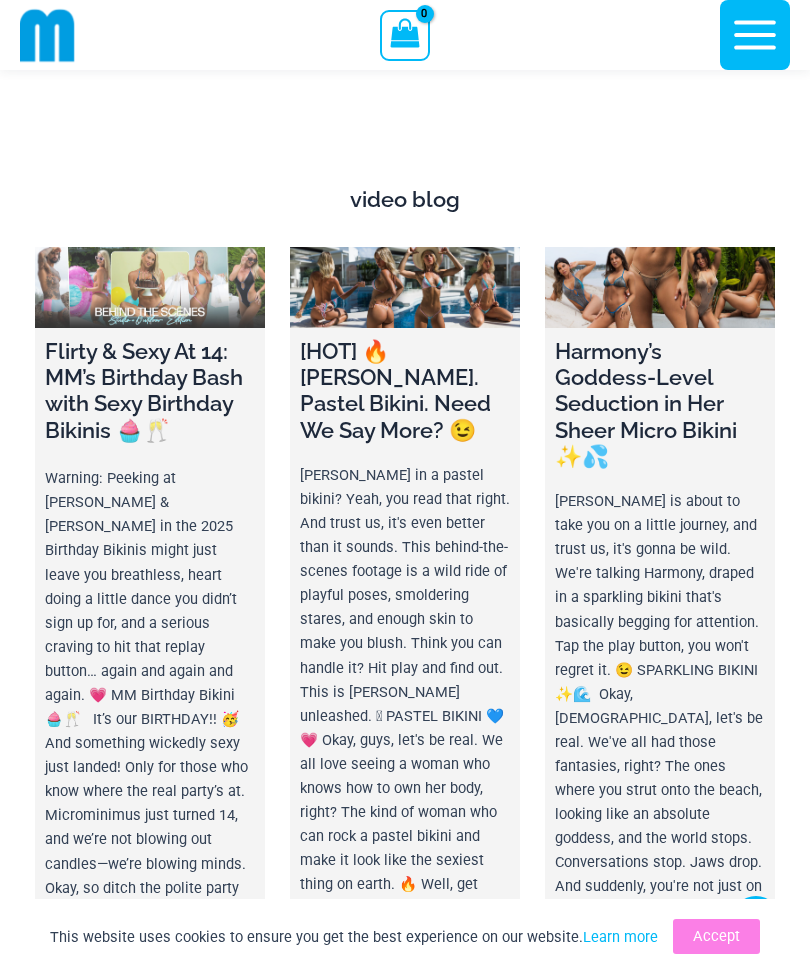 click on "Accept" at bounding box center [716, 936] 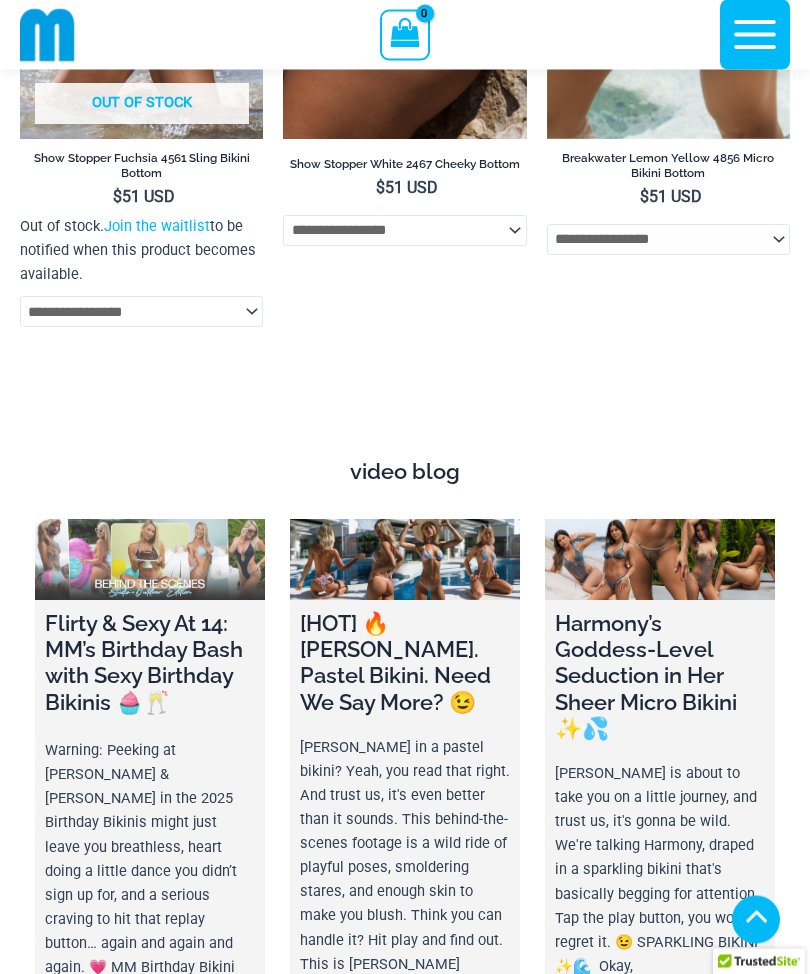 scroll, scrollTop: 7371, scrollLeft: 0, axis: vertical 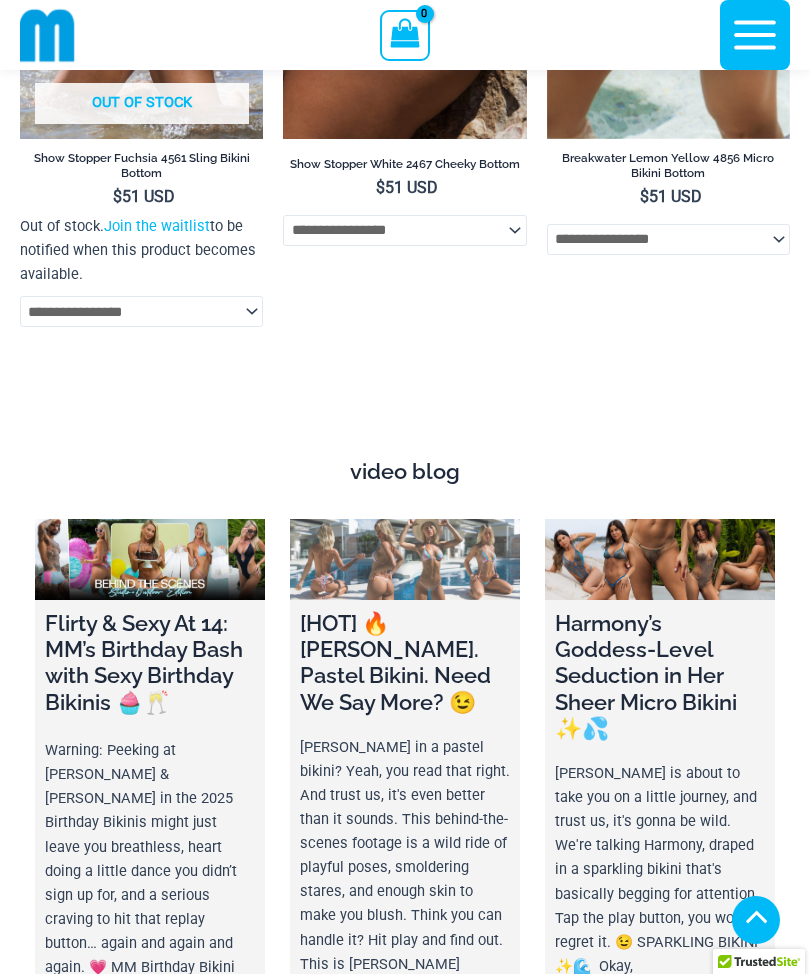 click on "[HOT] 🔥 Olivia. Pastel Bikini. Need We Say More? 😉" at bounding box center (405, 662) 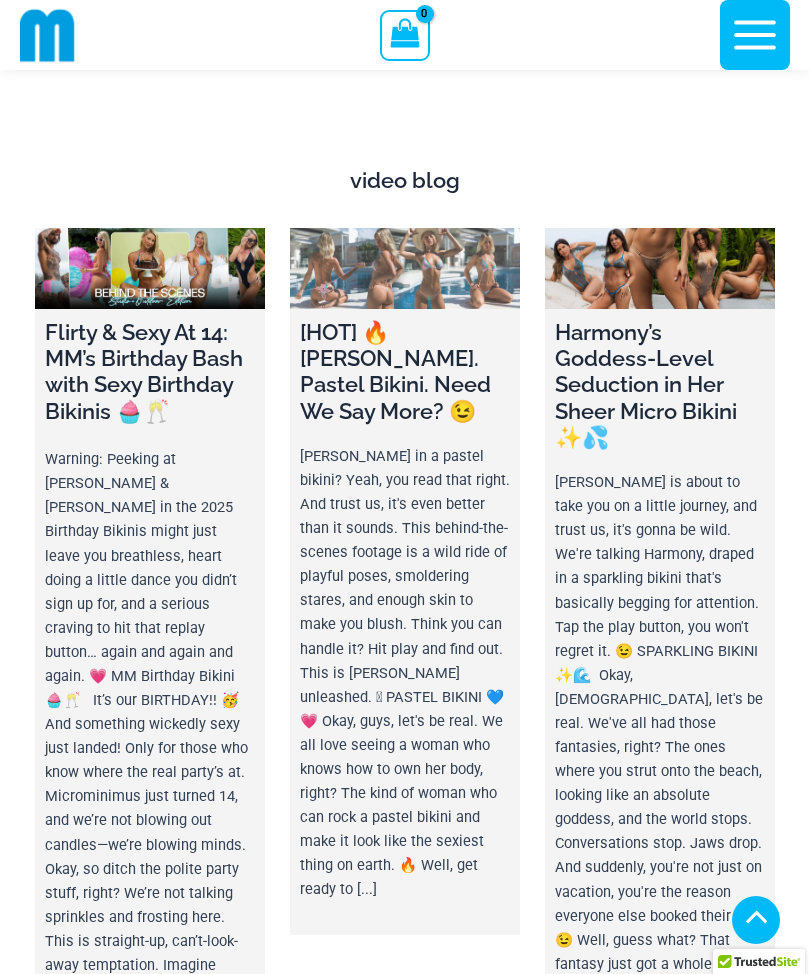 scroll, scrollTop: 7677, scrollLeft: 0, axis: vertical 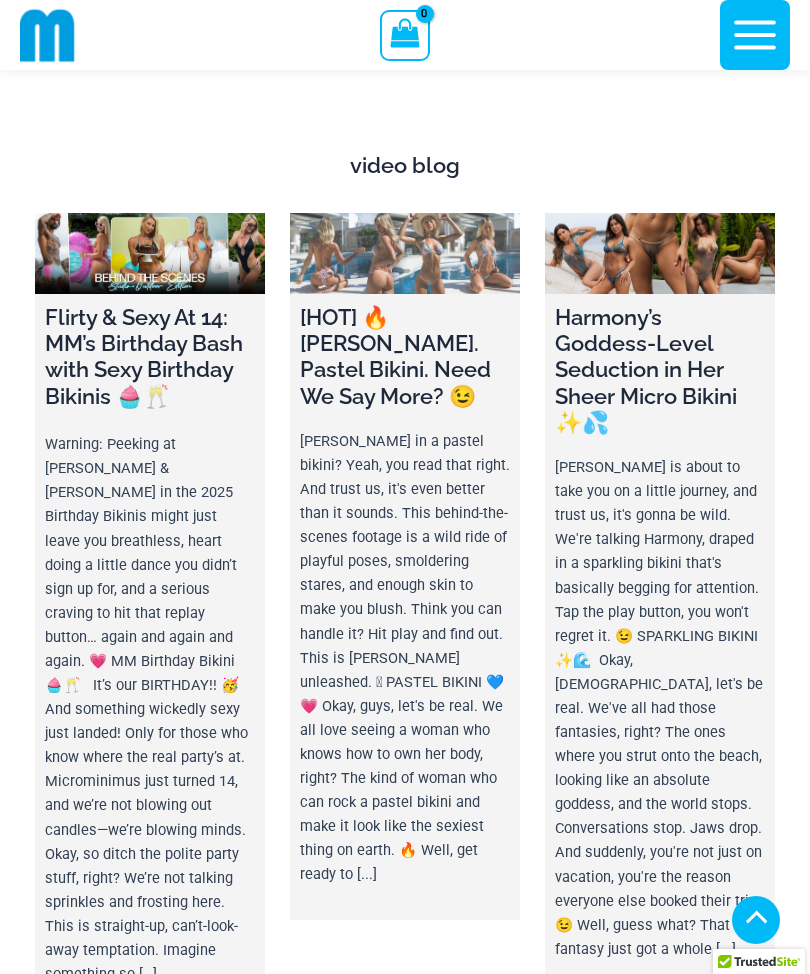click on "Olivia in a pastel bikini? Yeah, you read that right. And trust us, it's even better than it sounds. This behind-the-scenes footage is a wild ride of playful poses, smoldering stares, and enough skin to make you blush. Think you can handle it? Hit play and find out. This is Olivia unleashed. 🫦 PASTEL BIKINI 💙💗 Okay, guys, let's be real. We all love seeing a woman who knows how to own her body, right? The kind of woman who can rock a pastel bikini and make it look like the sexiest thing on earth. 🔥 Well, get ready to [...]" at bounding box center [405, 657] 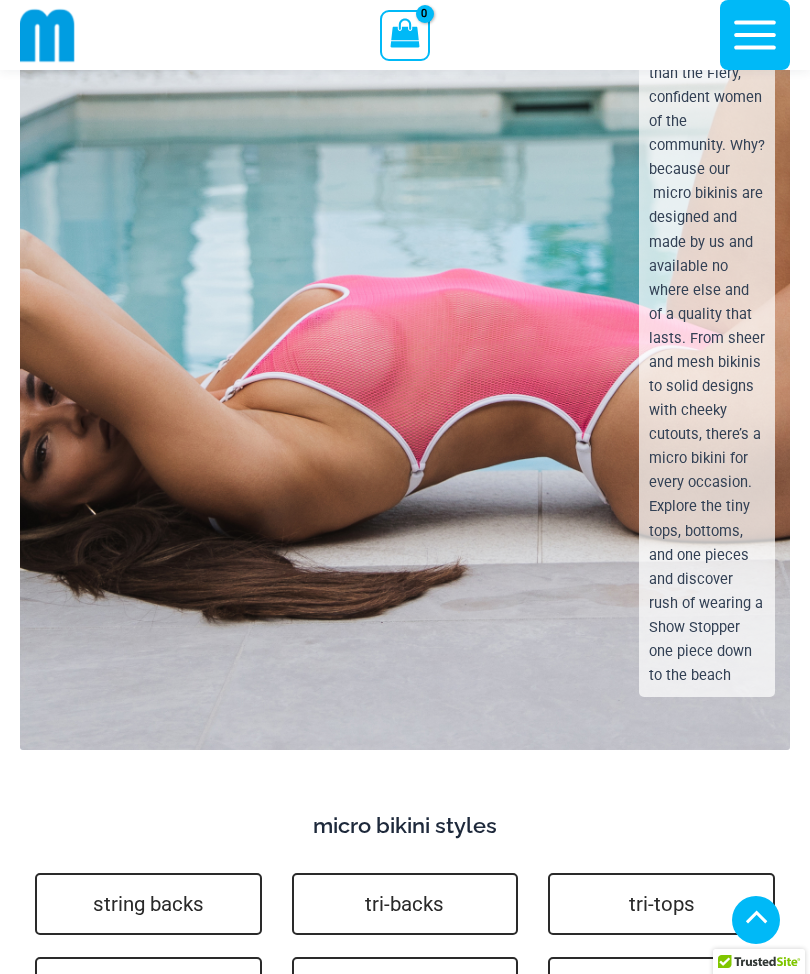 scroll, scrollTop: 4474, scrollLeft: 0, axis: vertical 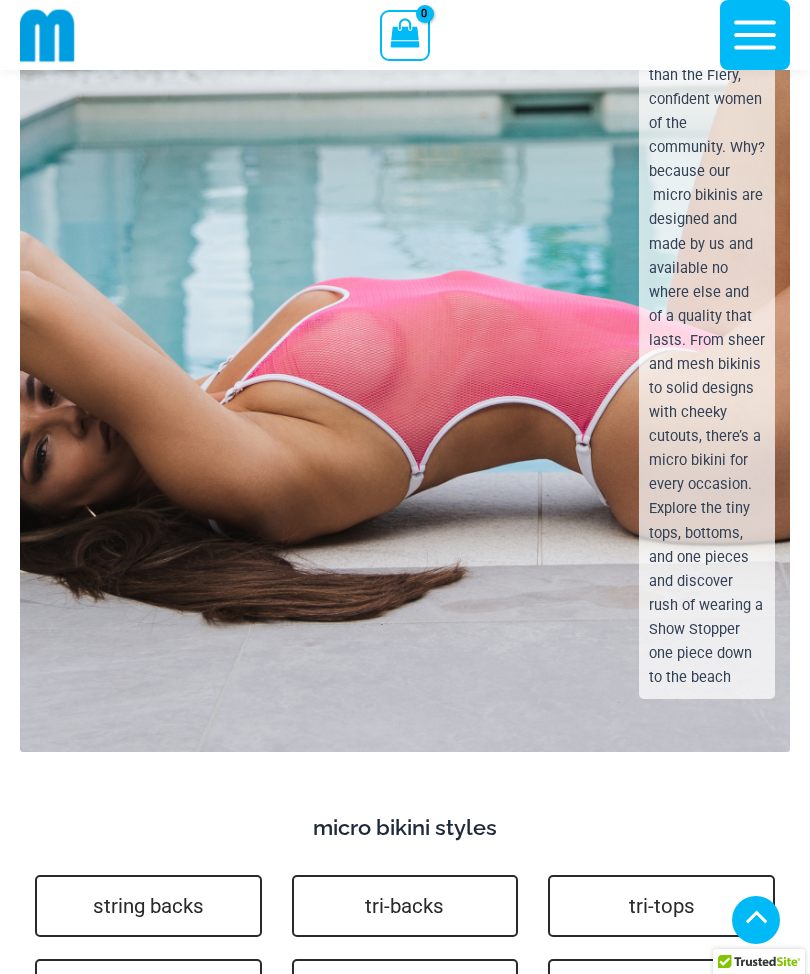 click on "string backs" at bounding box center (148, 906) 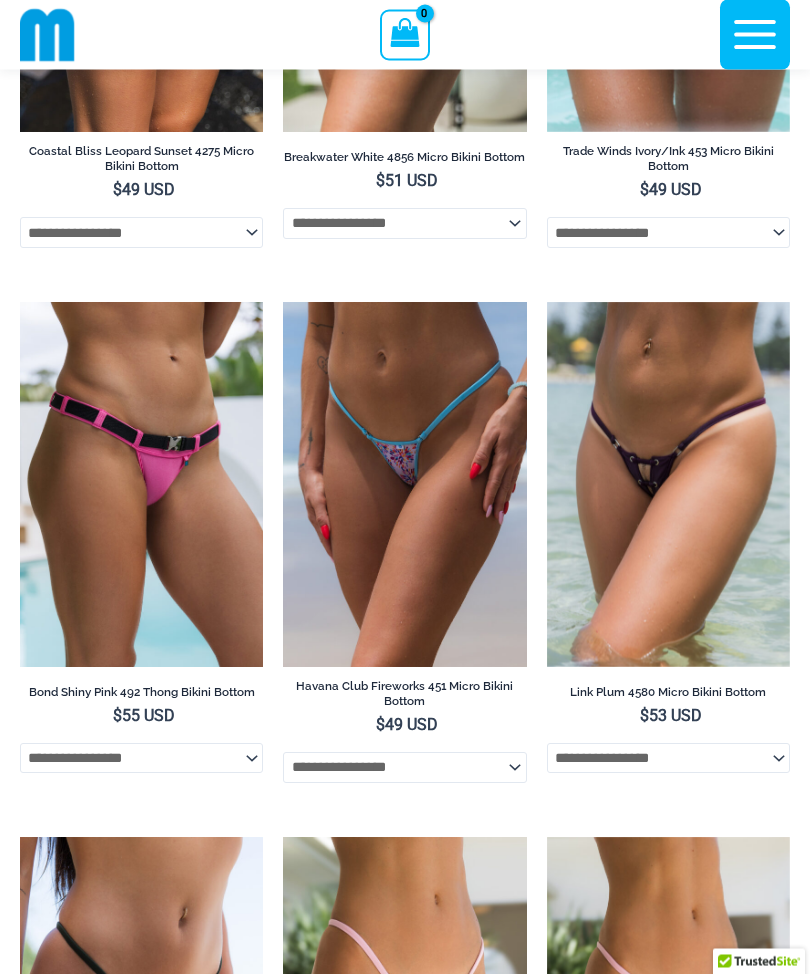 scroll, scrollTop: 0, scrollLeft: 0, axis: both 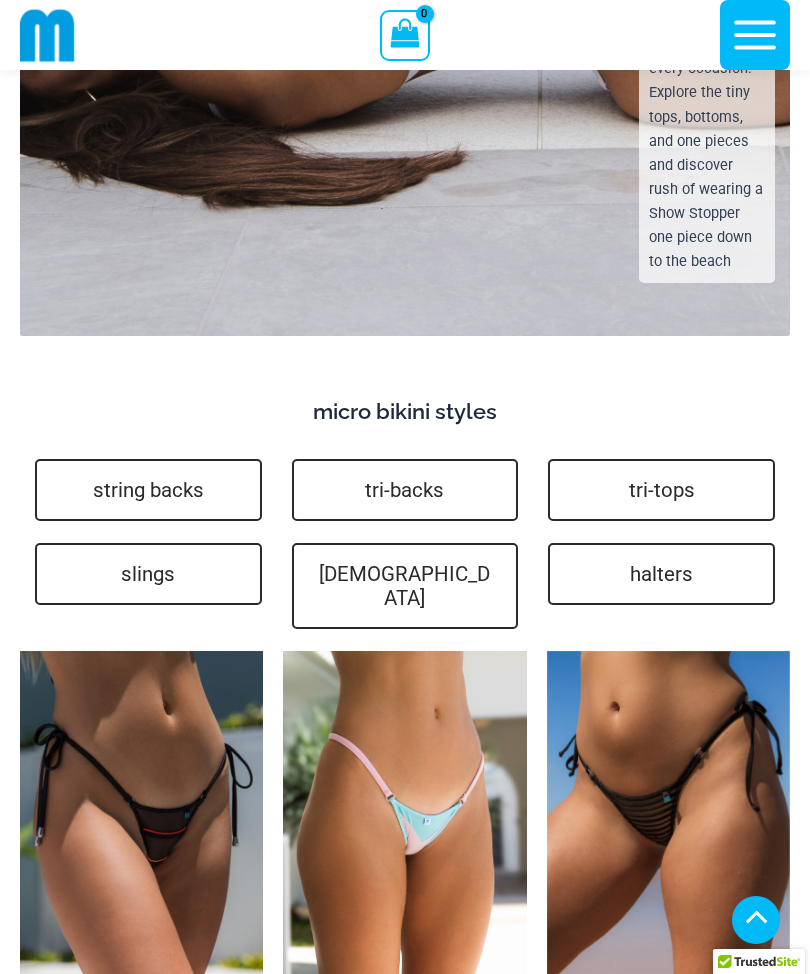 click on "tri-backs" at bounding box center [405, 490] 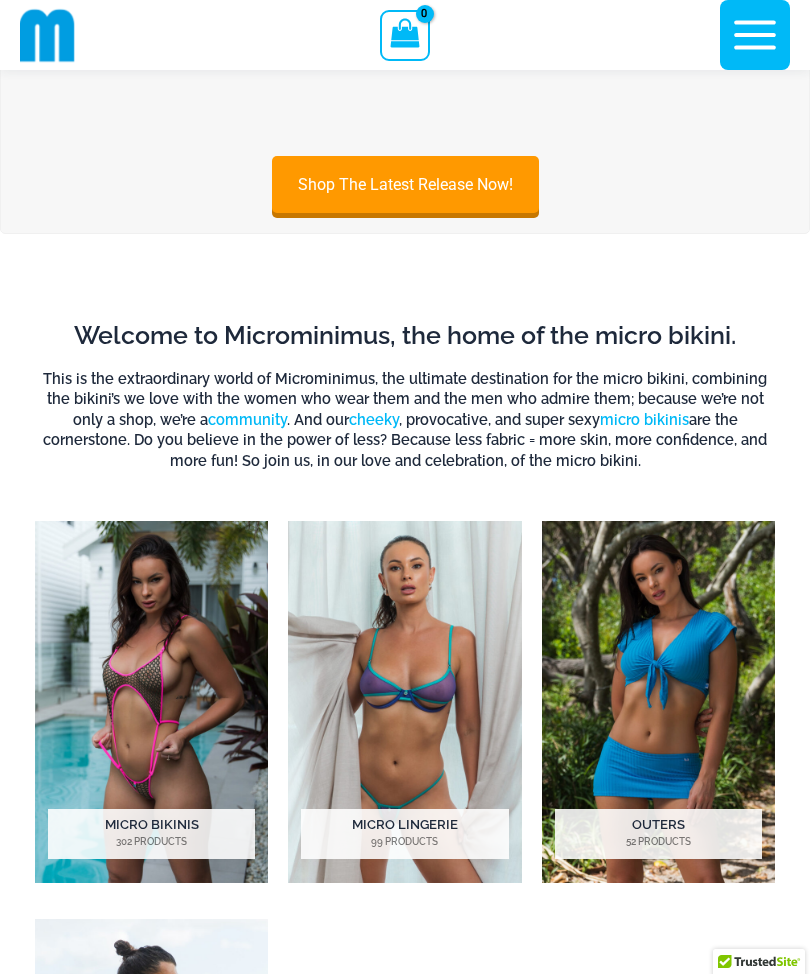 scroll, scrollTop: 240, scrollLeft: 0, axis: vertical 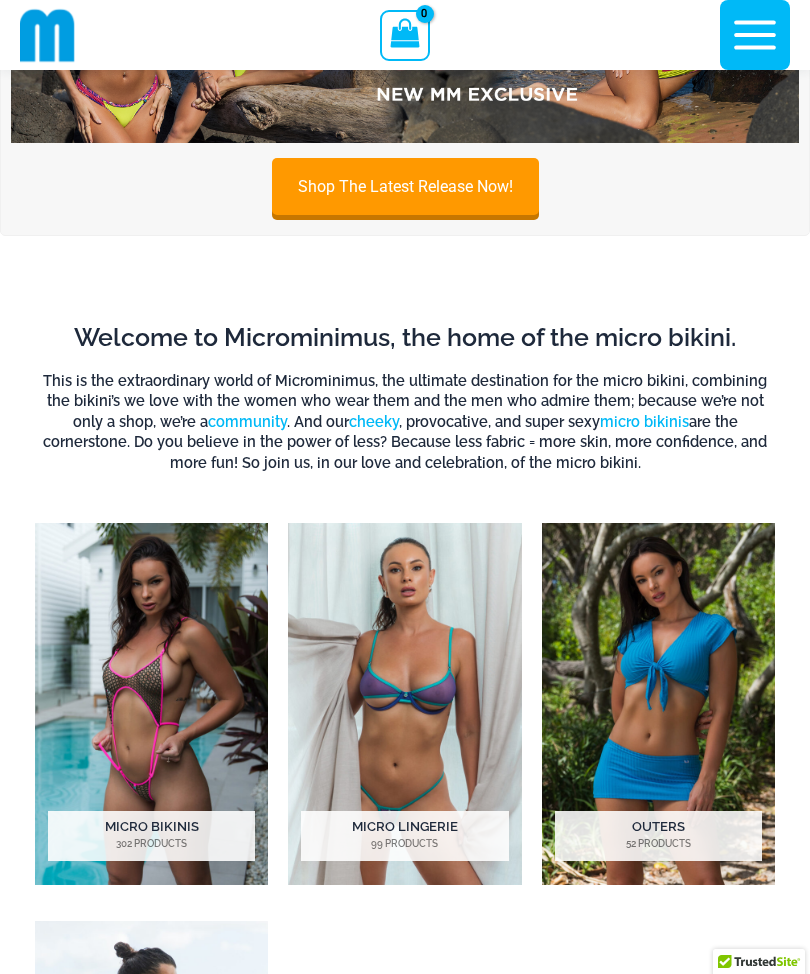 click at bounding box center [151, 704] 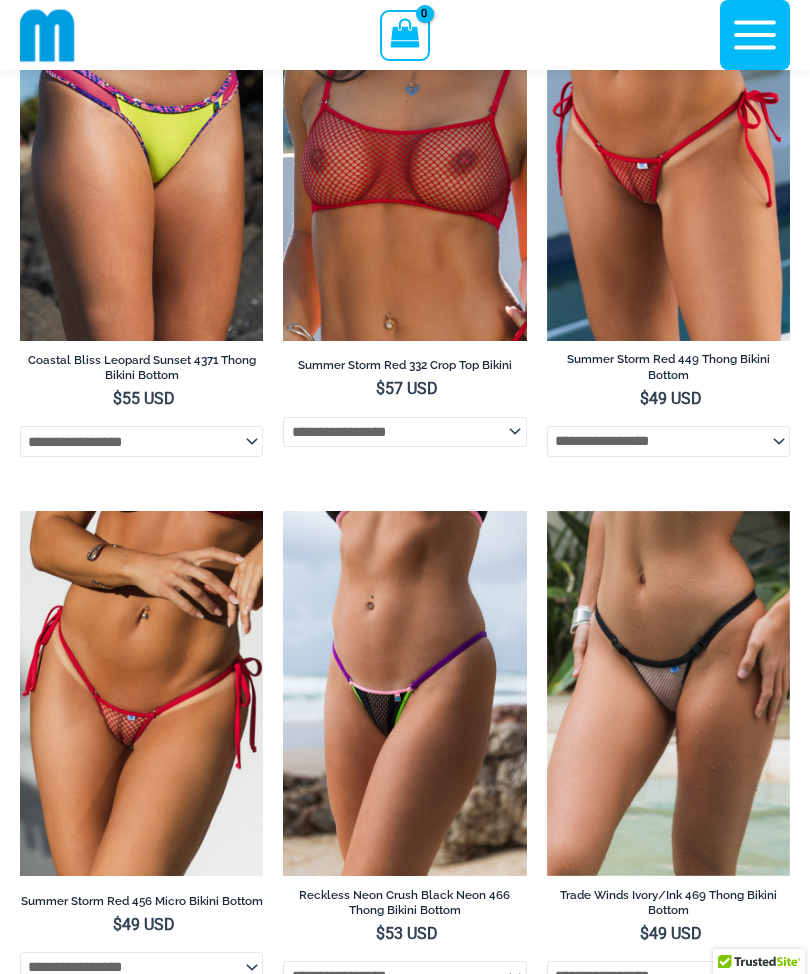 scroll, scrollTop: 0, scrollLeft: 0, axis: both 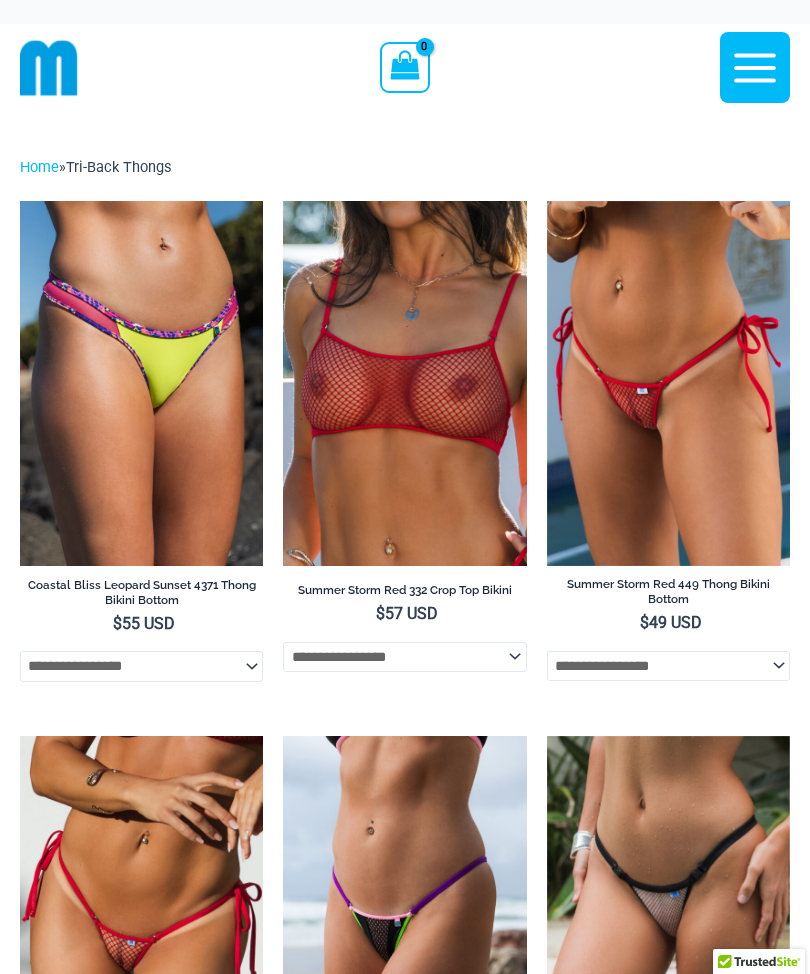 click on "**********" at bounding box center [405, 3555] 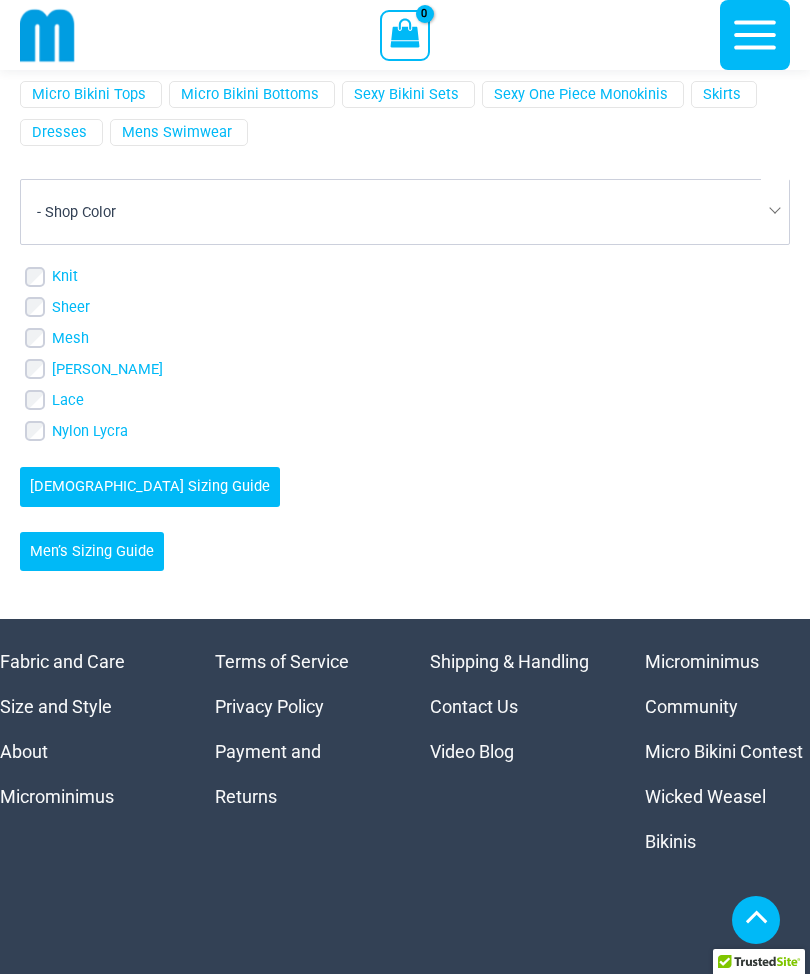scroll, scrollTop: 6927, scrollLeft: 0, axis: vertical 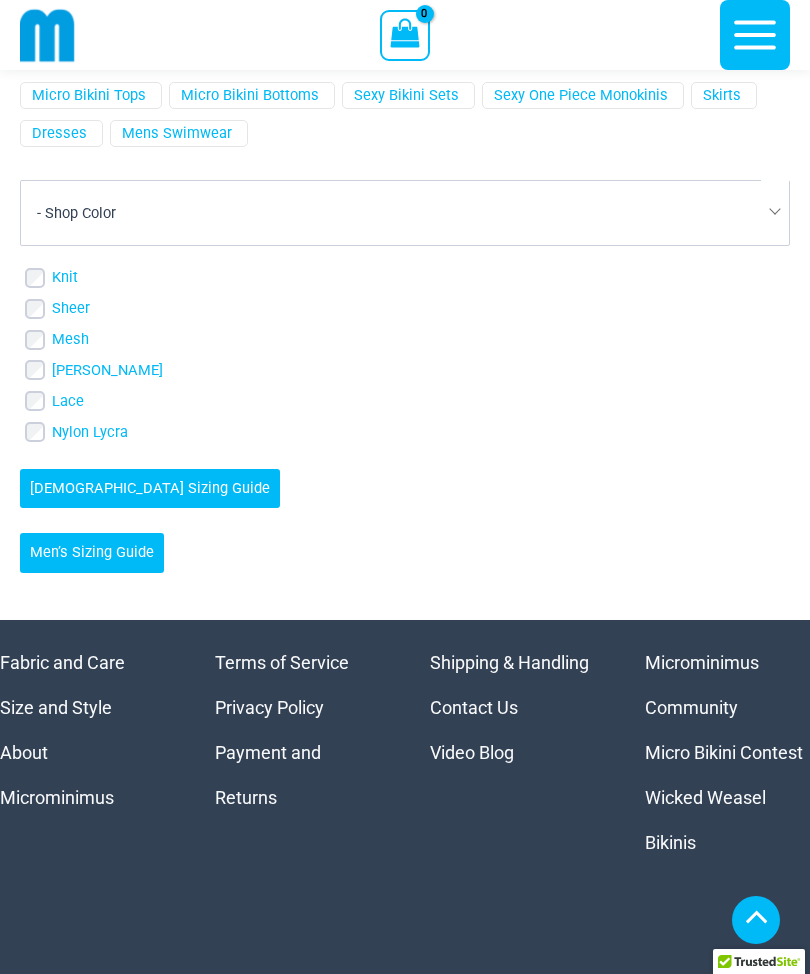 click at bounding box center (190, 35) 